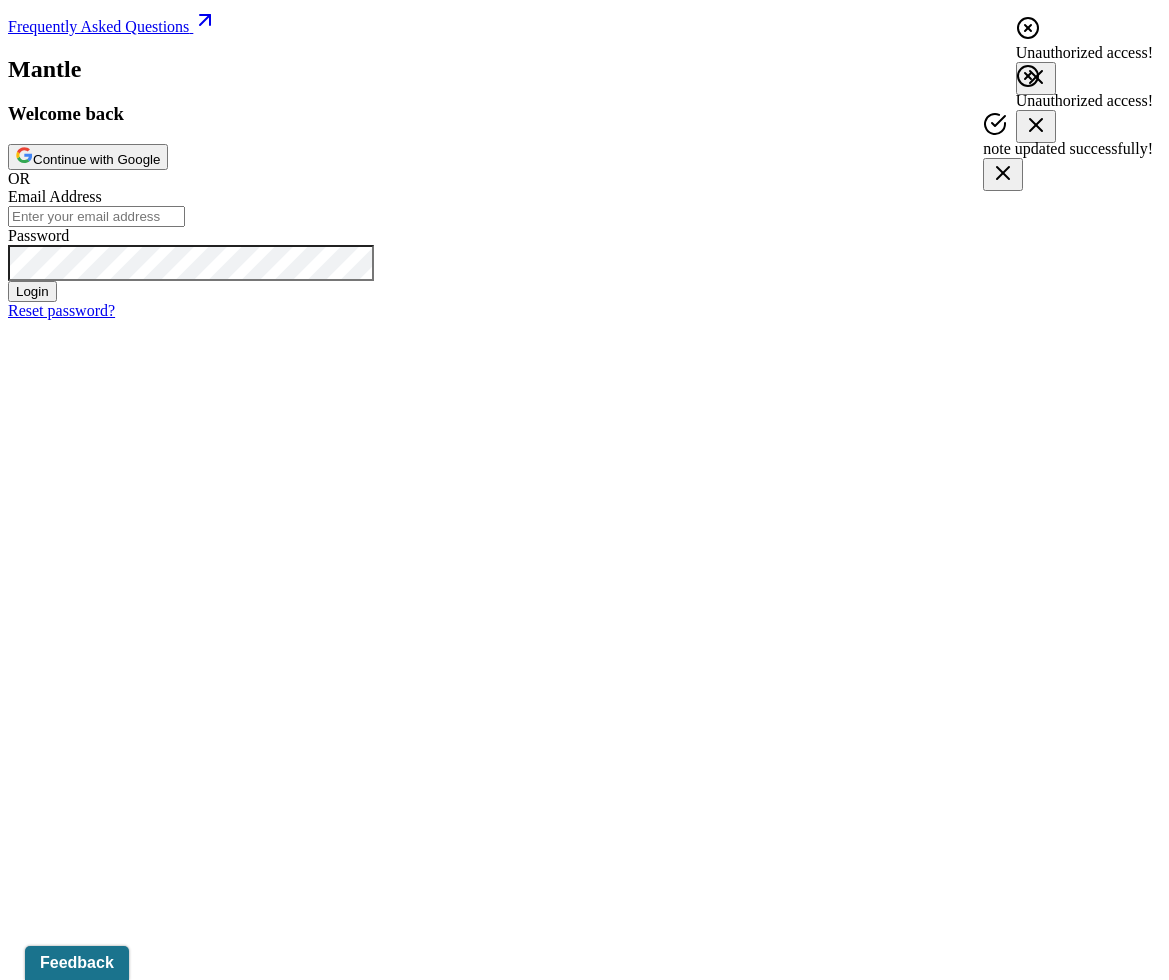 scroll, scrollTop: 0, scrollLeft: 0, axis: both 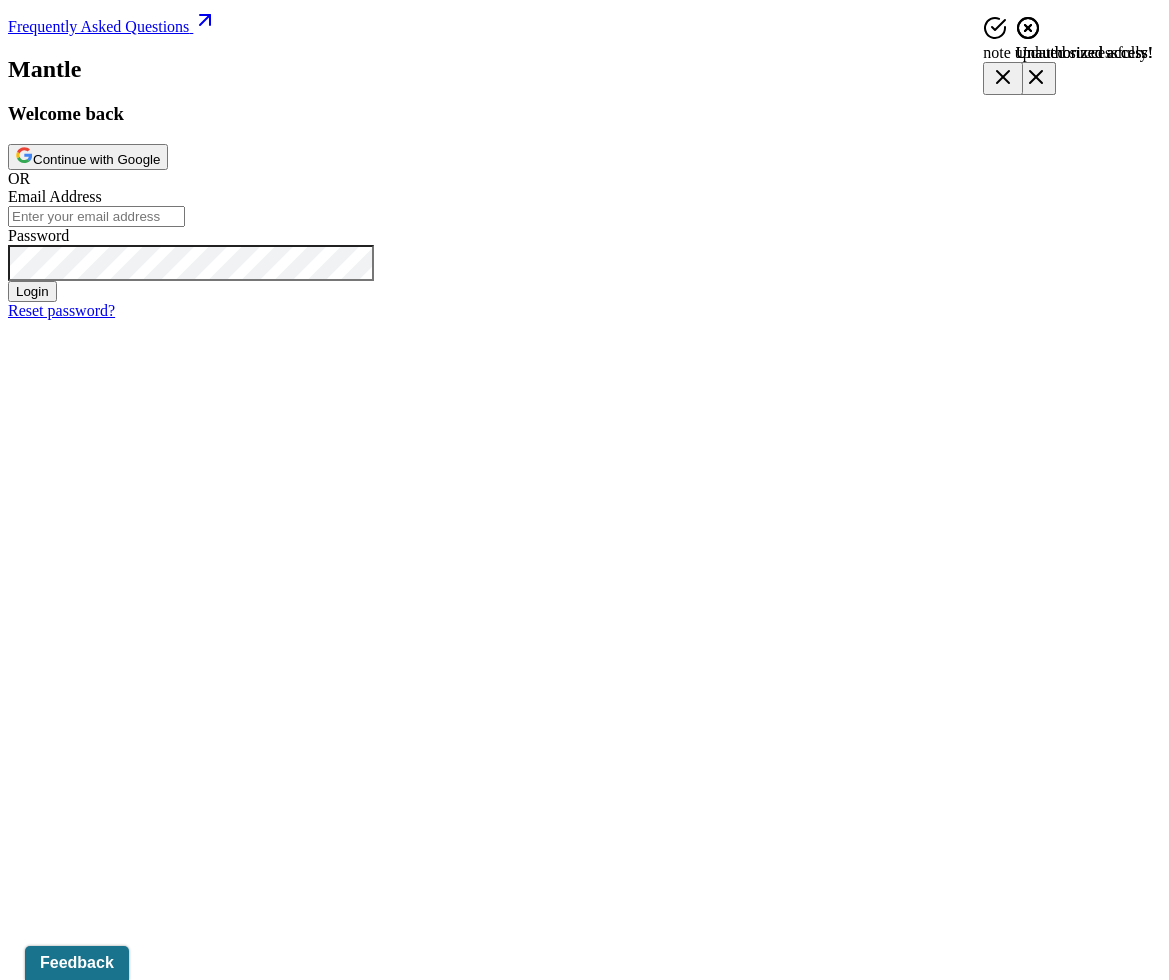 click on "Continue with Google" at bounding box center (88, 157) 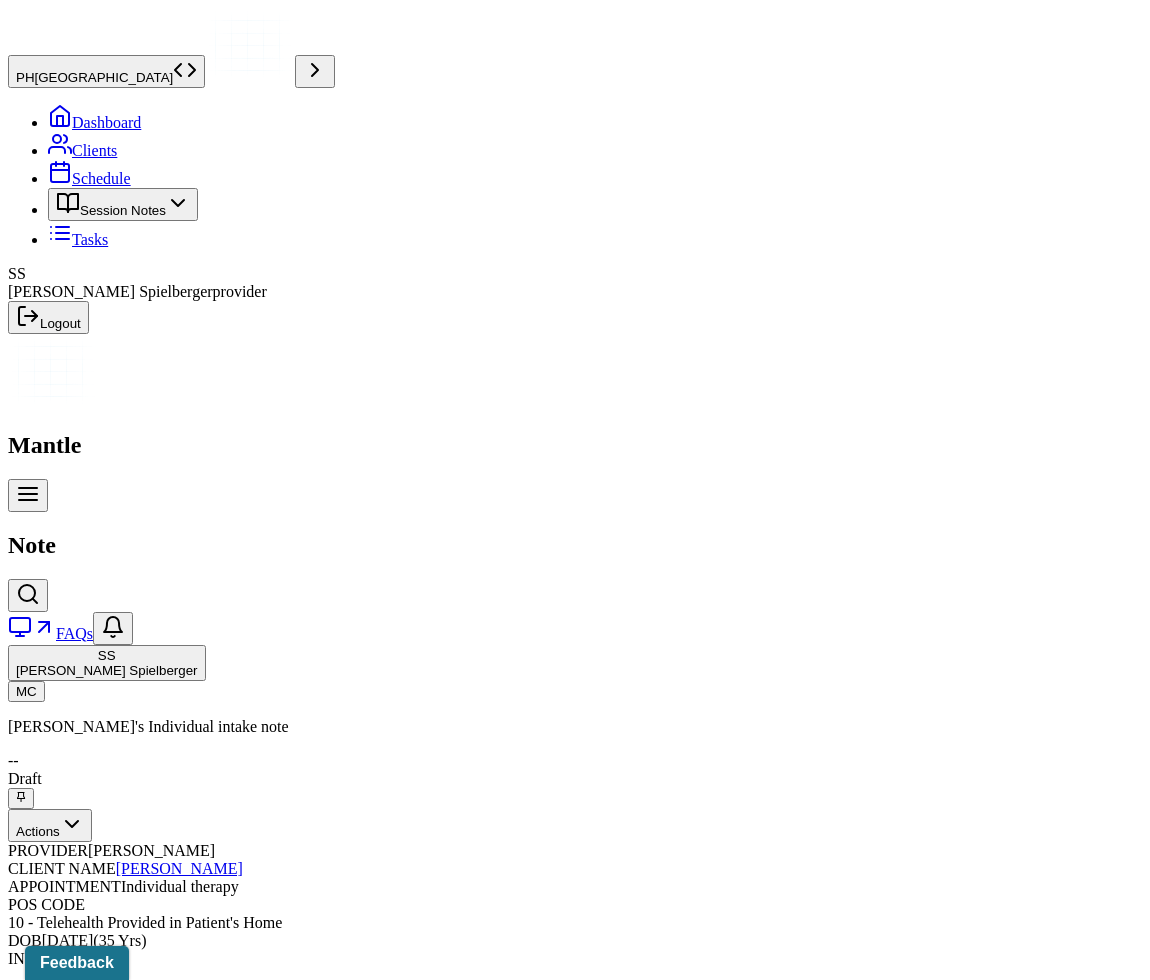 click on "Individual therapy" at bounding box center [180, 886] 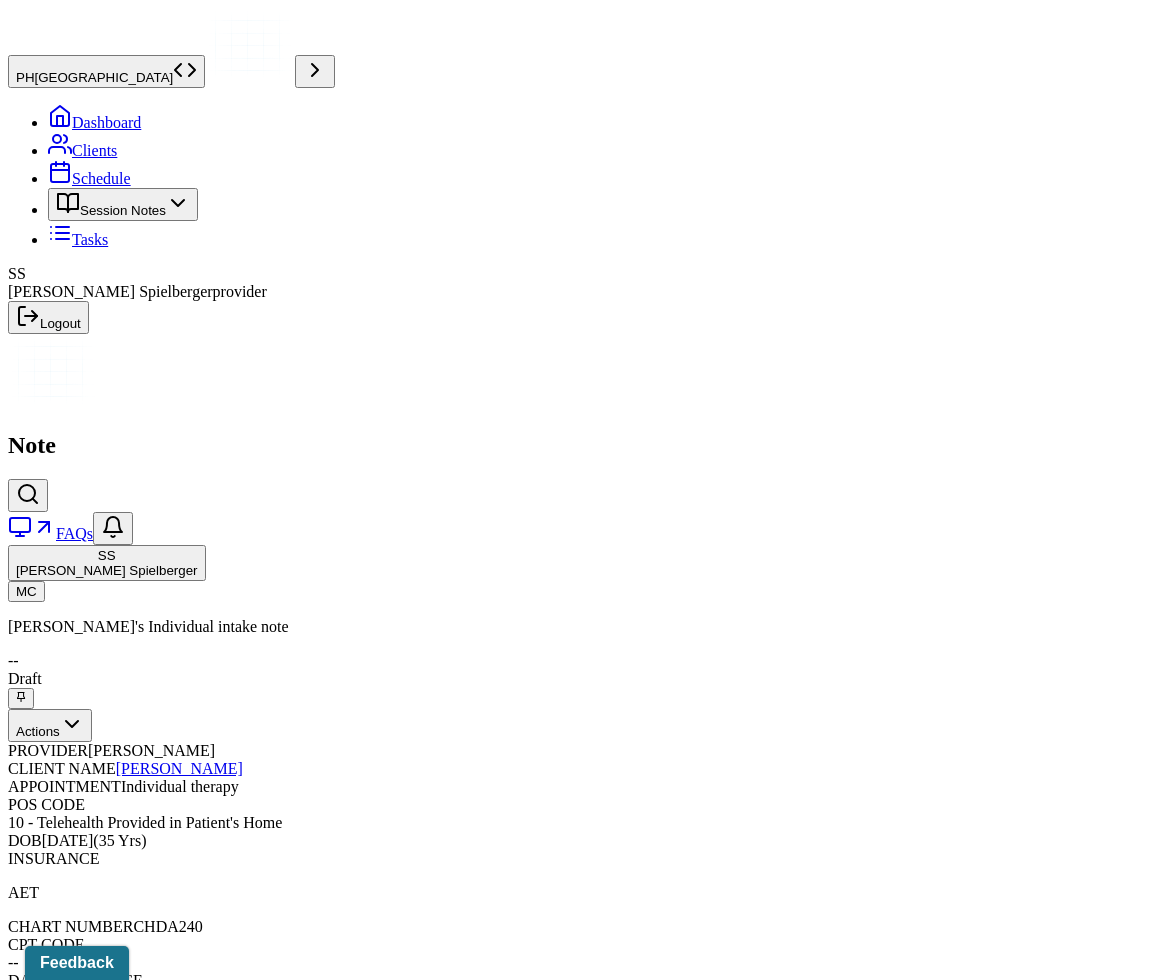 click on "Session Notes" at bounding box center (123, 204) 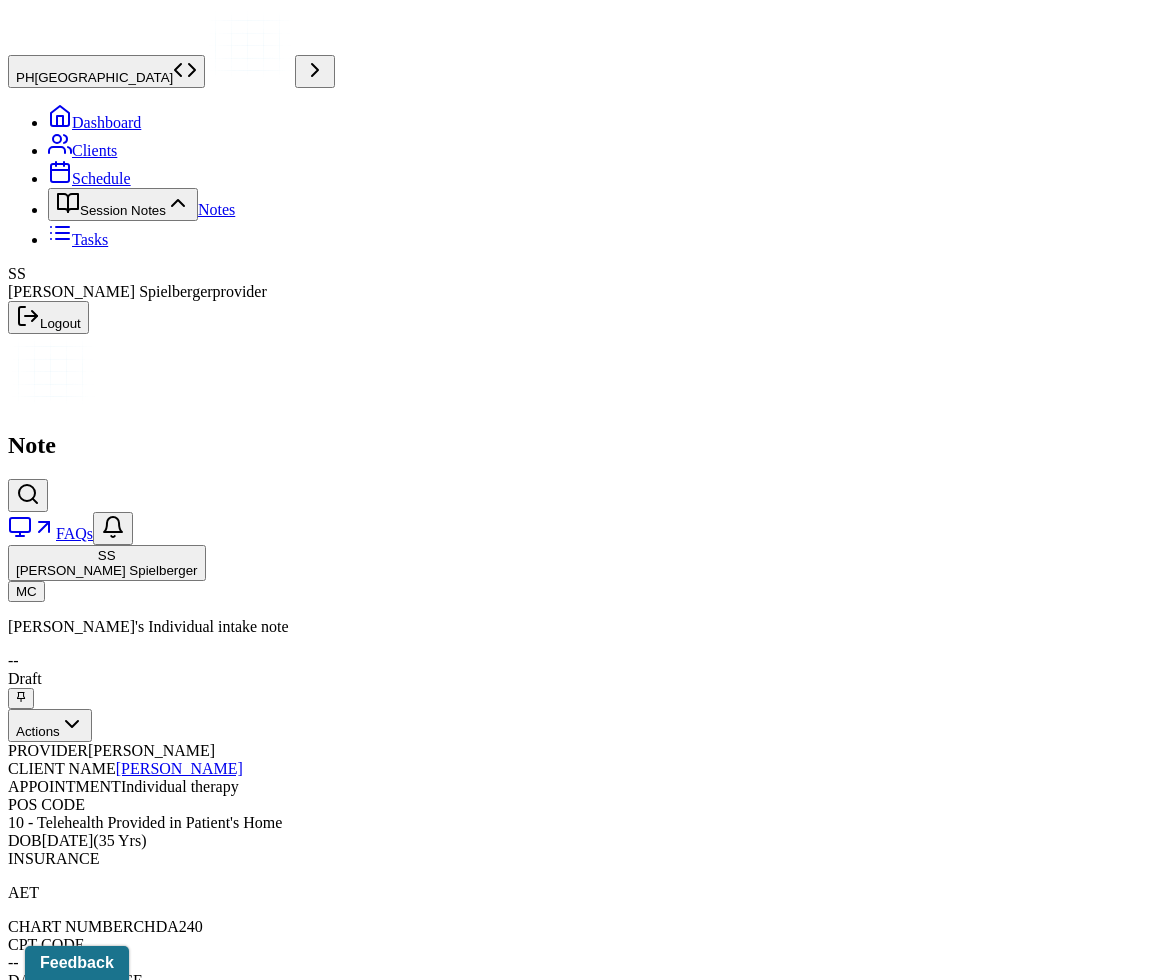 click on "Notes" at bounding box center (216, 209) 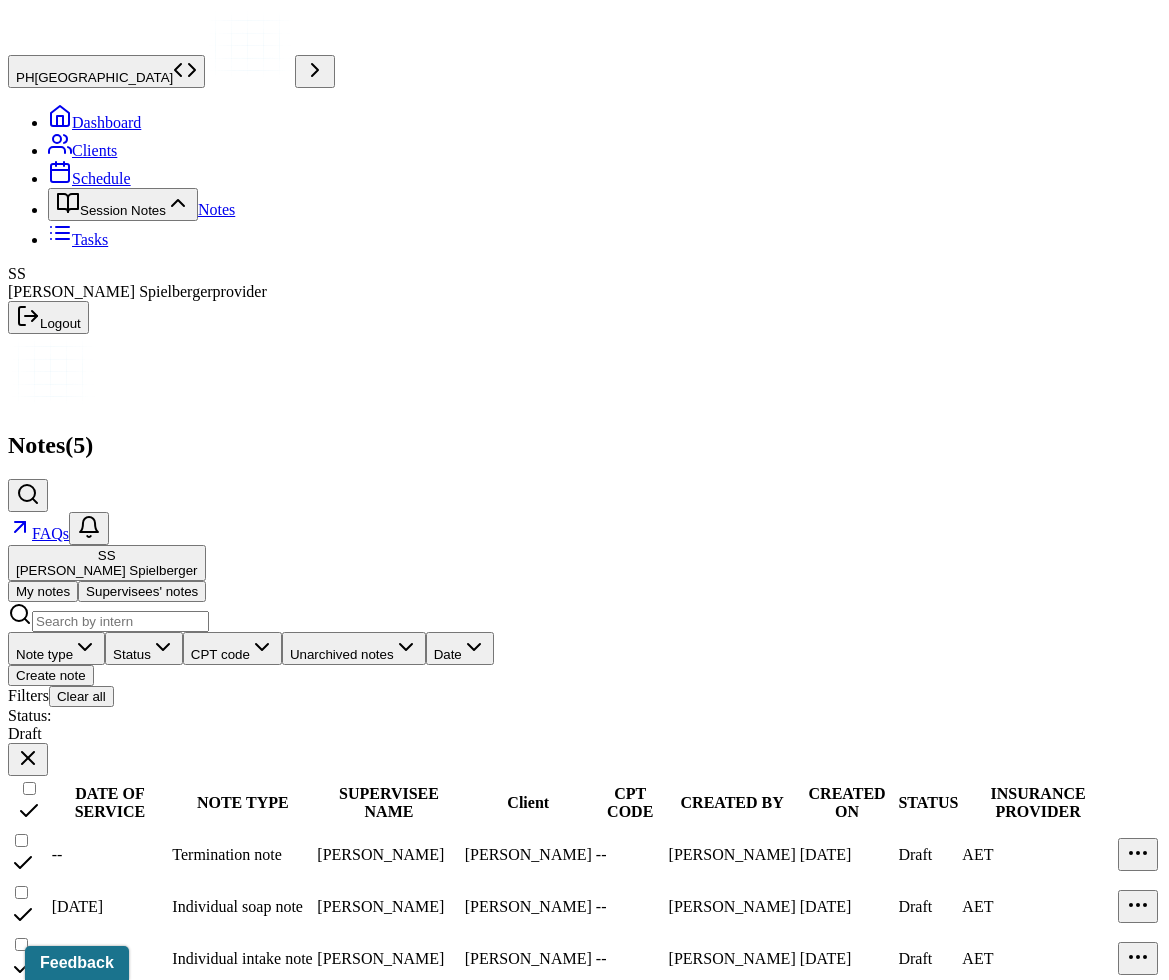 click on "Create note" at bounding box center (51, 675) 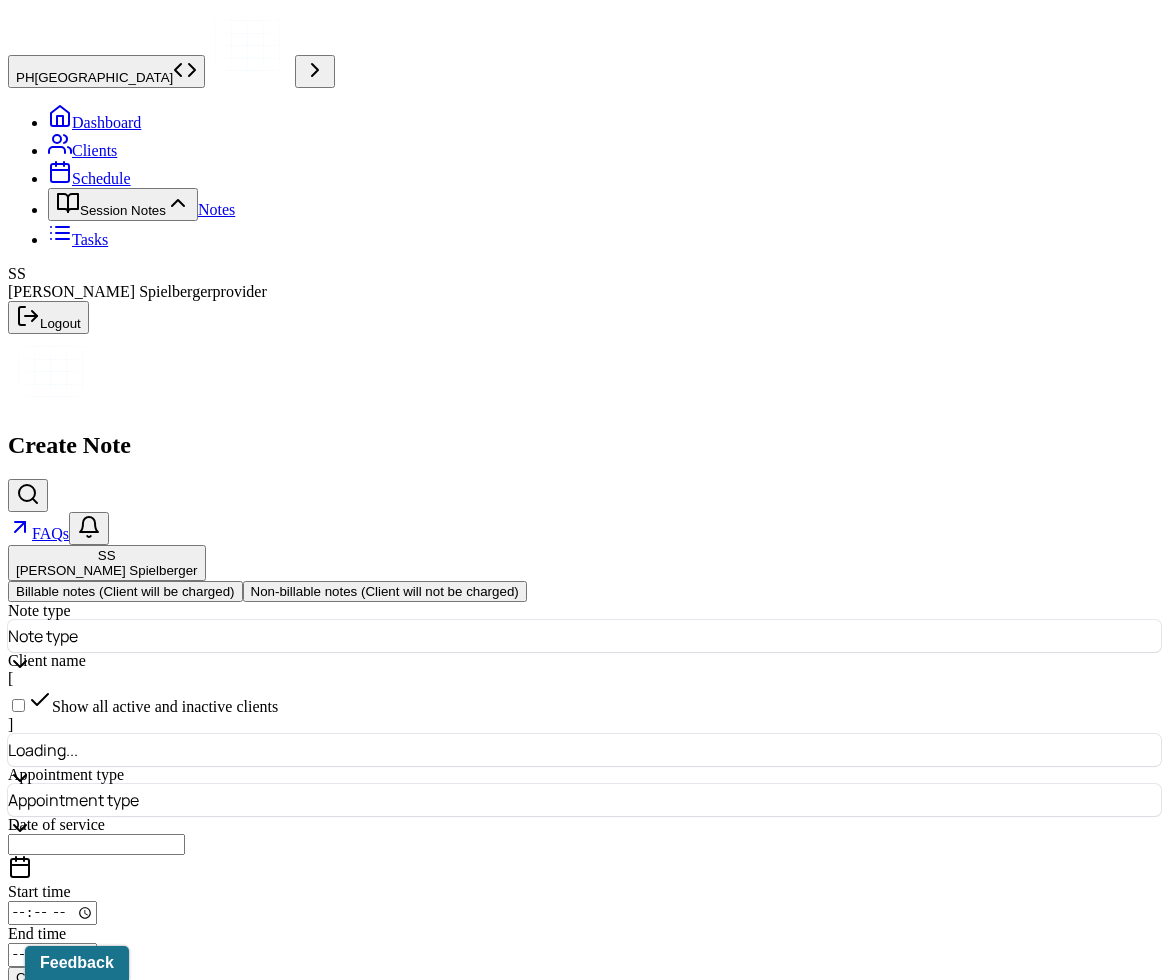 click on "Non-billable notes (Client will not be charged)" at bounding box center [385, 591] 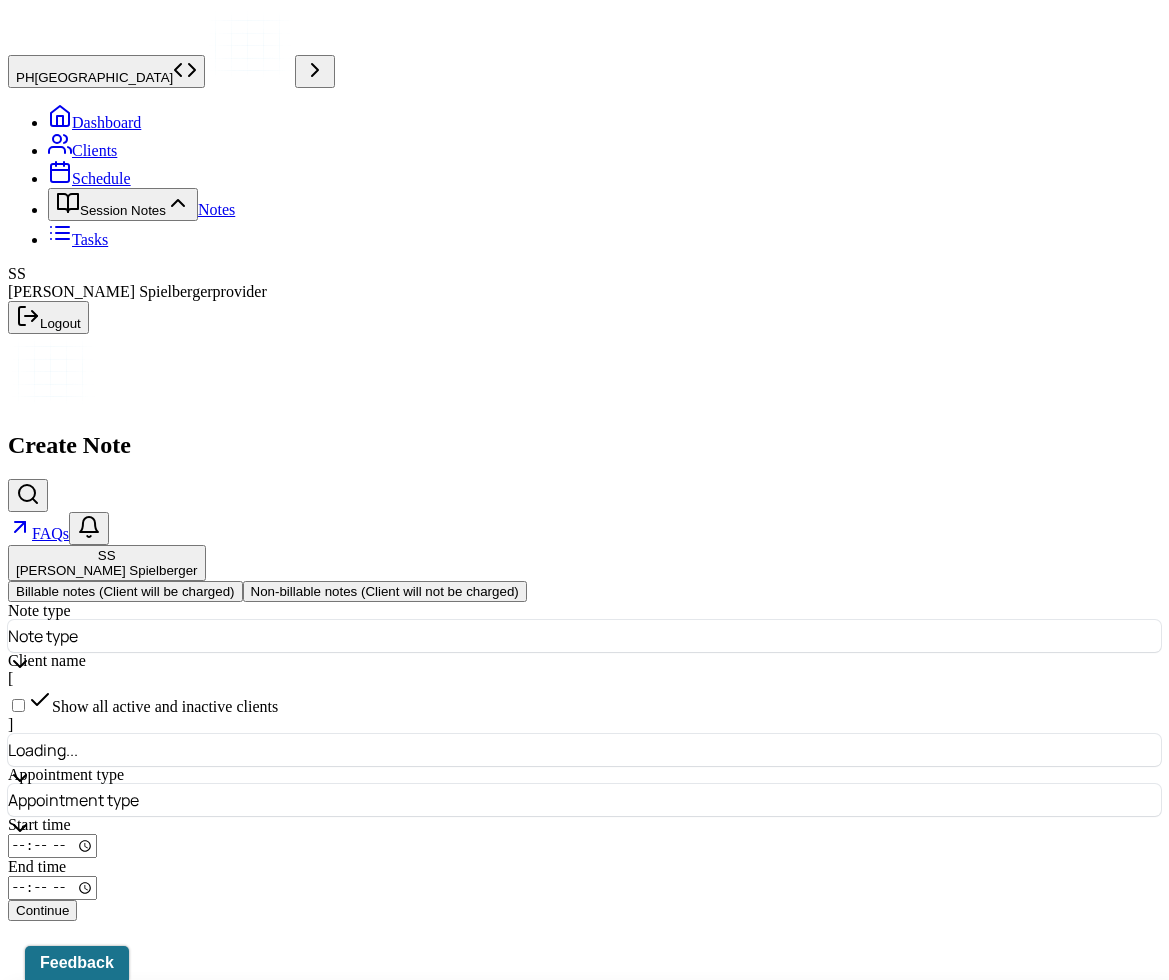 click at bounding box center [621, 636] 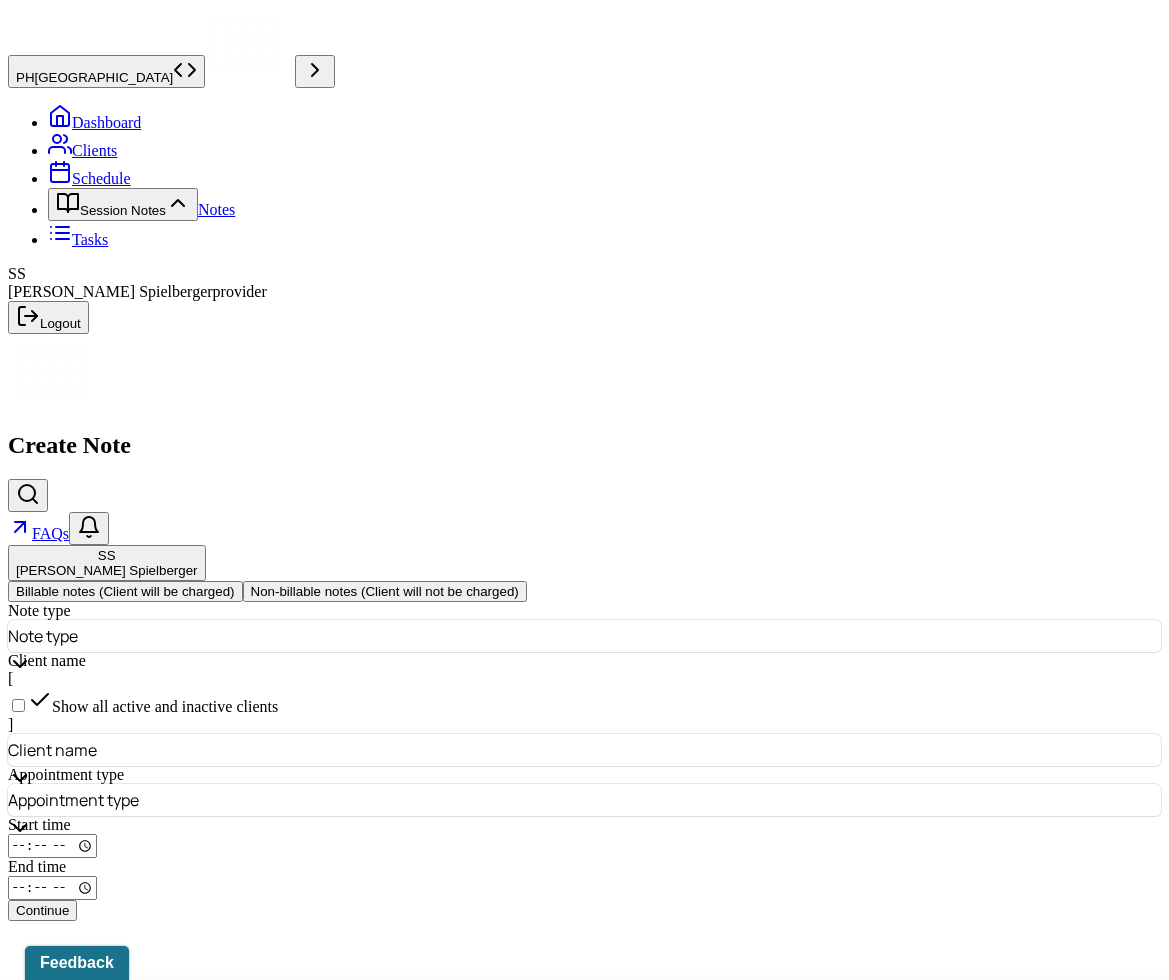 click on "Supervisor check-in note" at bounding box center (592, 1215) 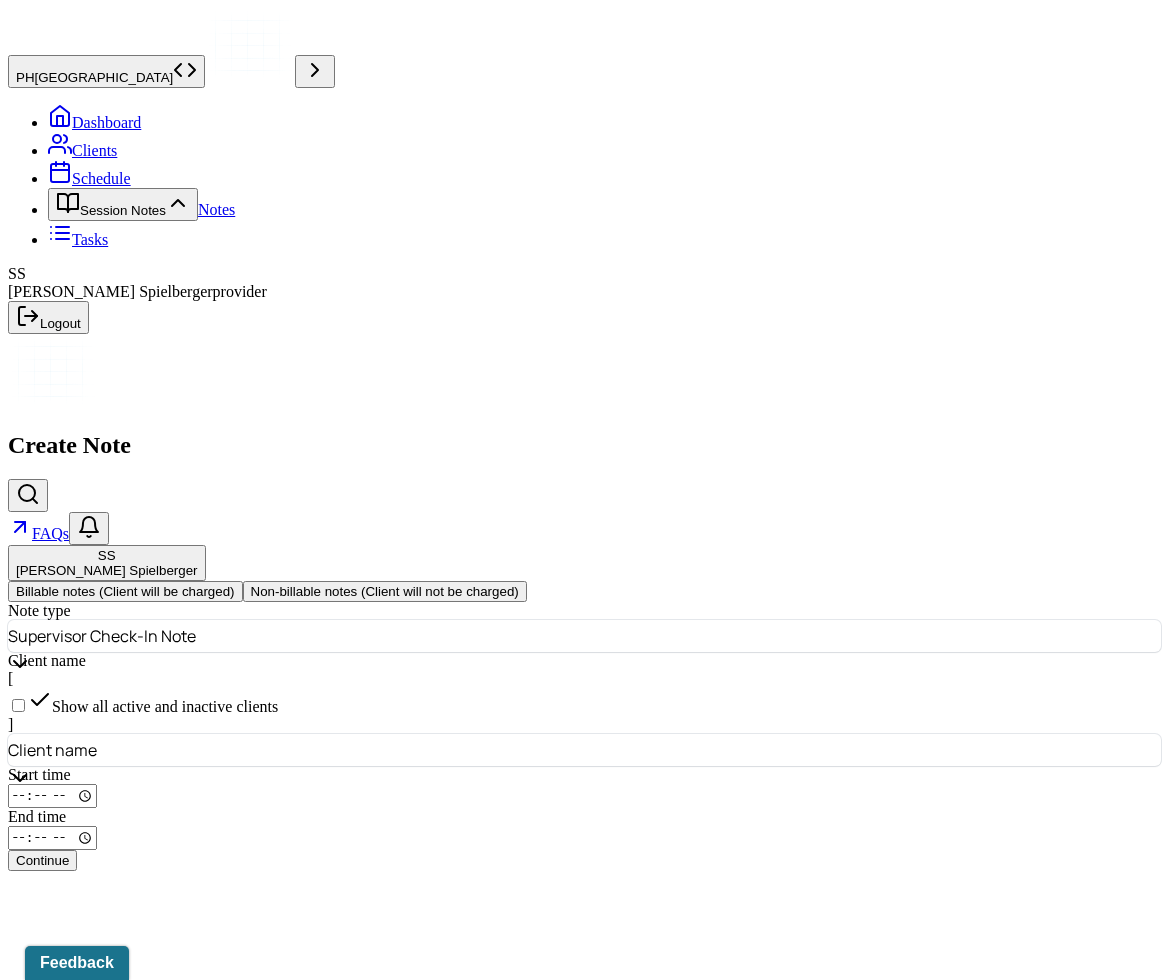 click on "Client name" at bounding box center (52, 750) 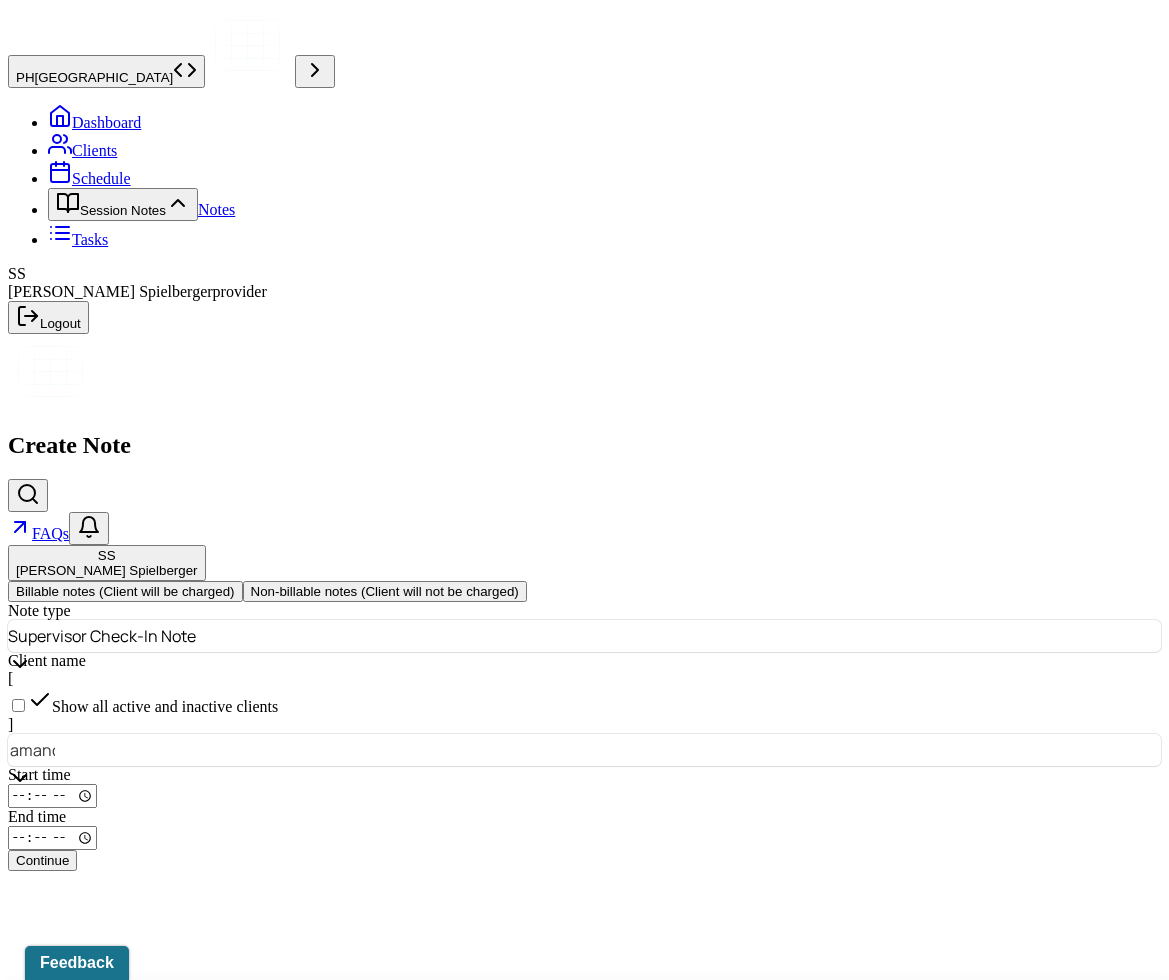 type on "[PERSON_NAME]" 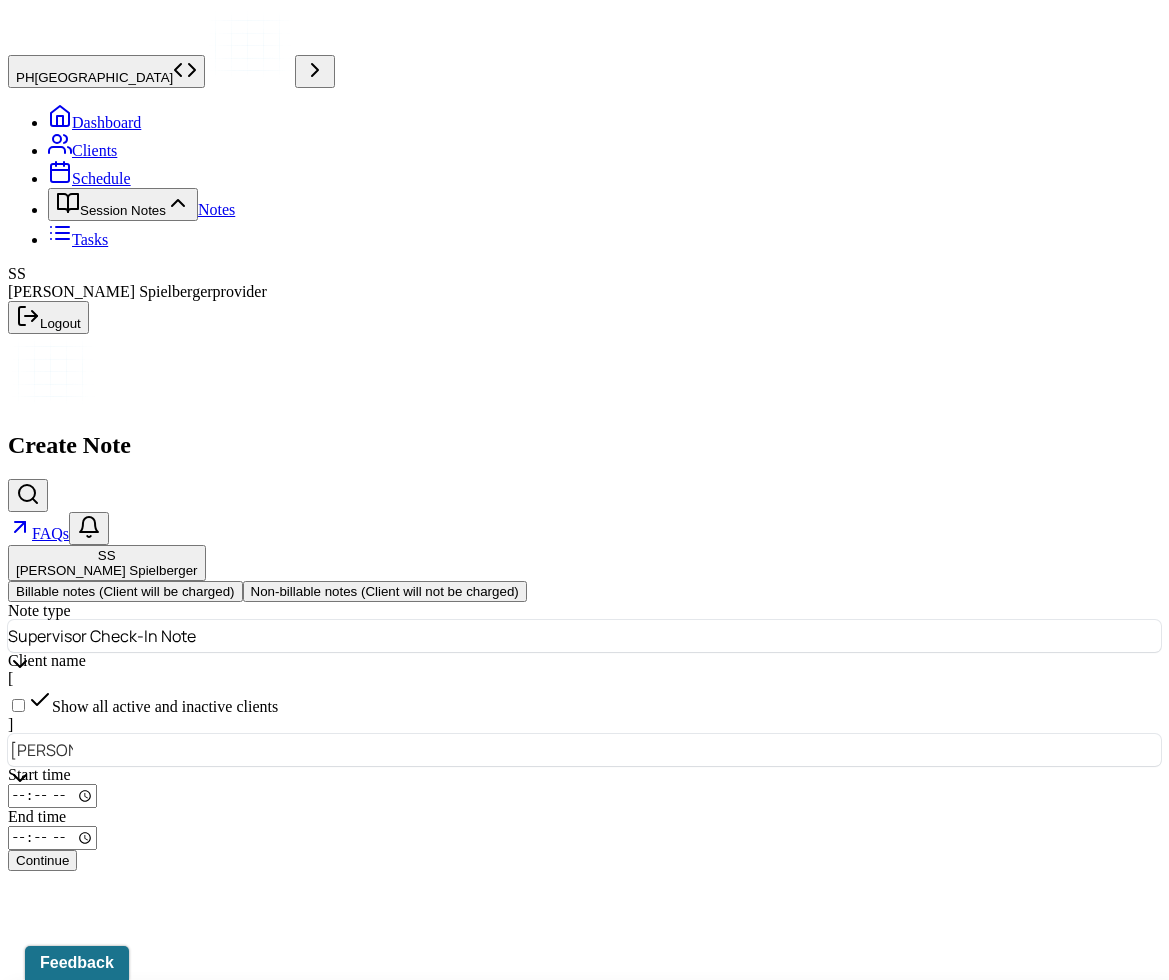 click on "[PERSON_NAME] - Individual therapy" at bounding box center (136, 1101) 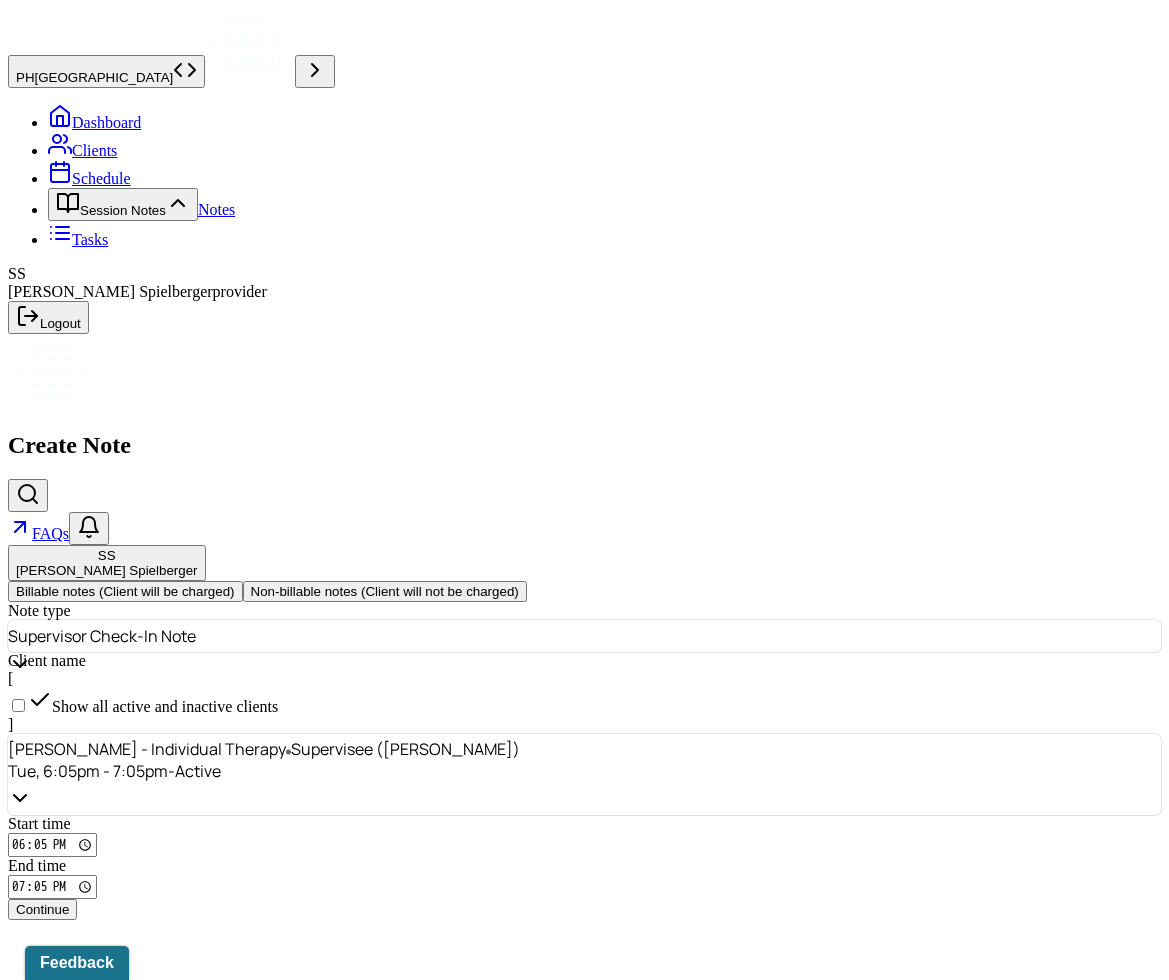 click on "18:05" at bounding box center [52, 845] 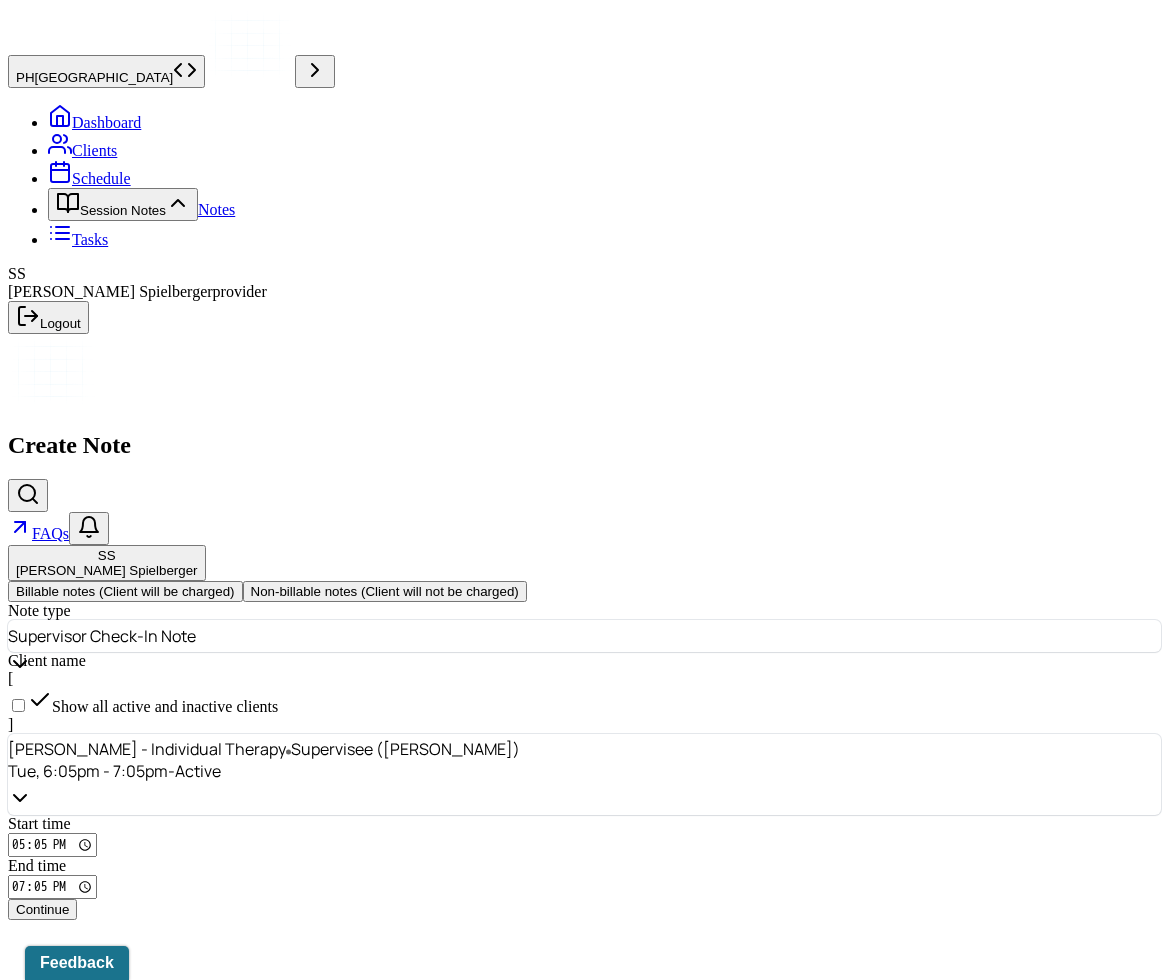 type on "17:00" 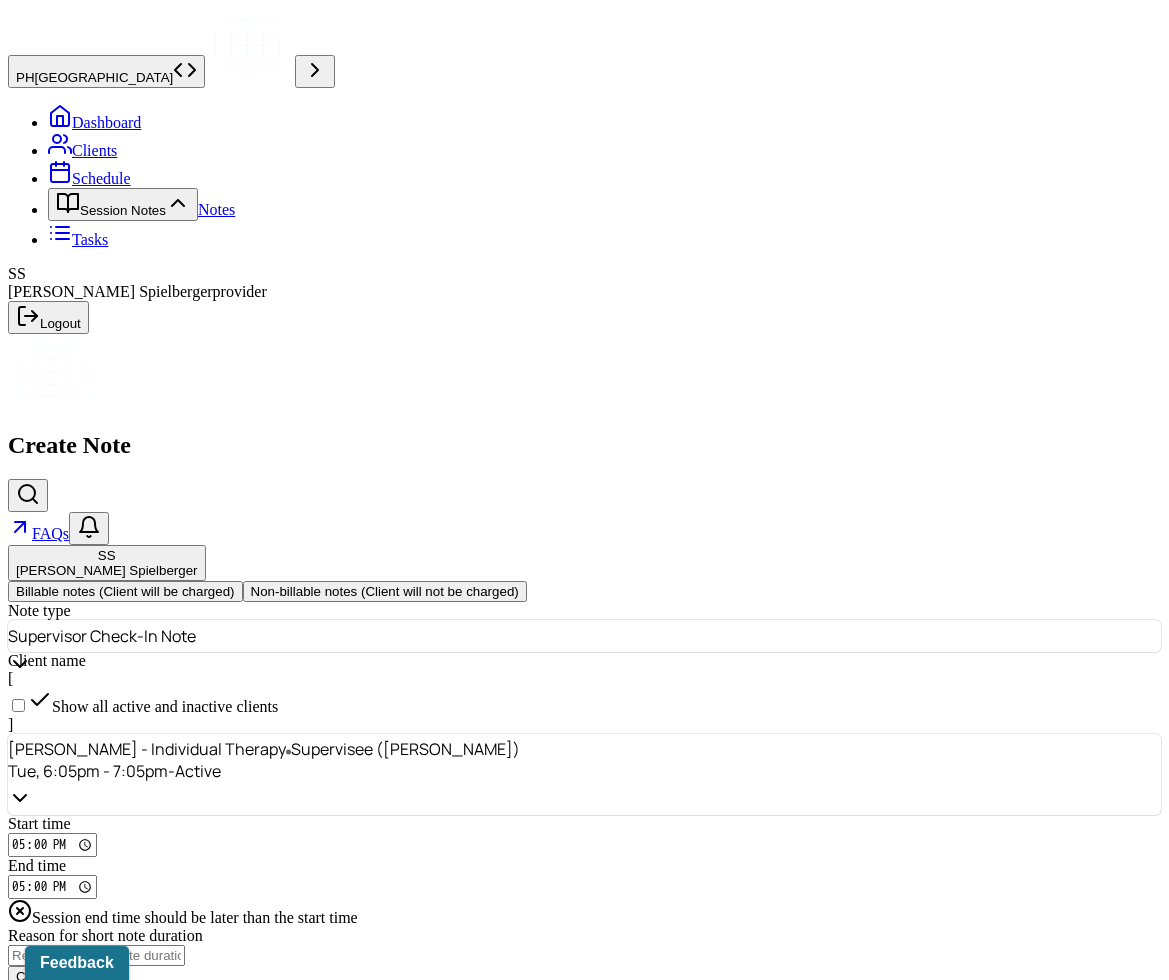 type on "17:03" 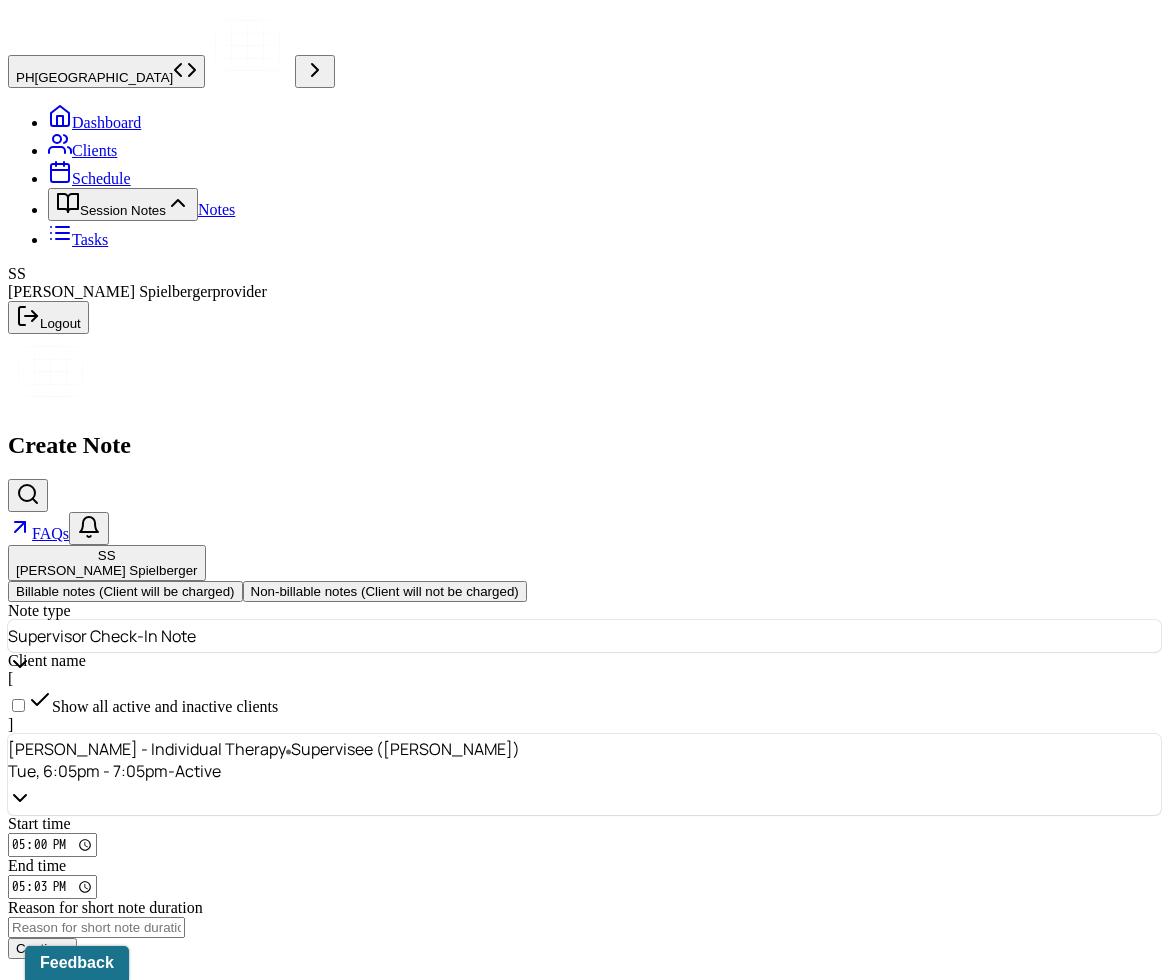 type on "Supervisor Quarterly Check-In" 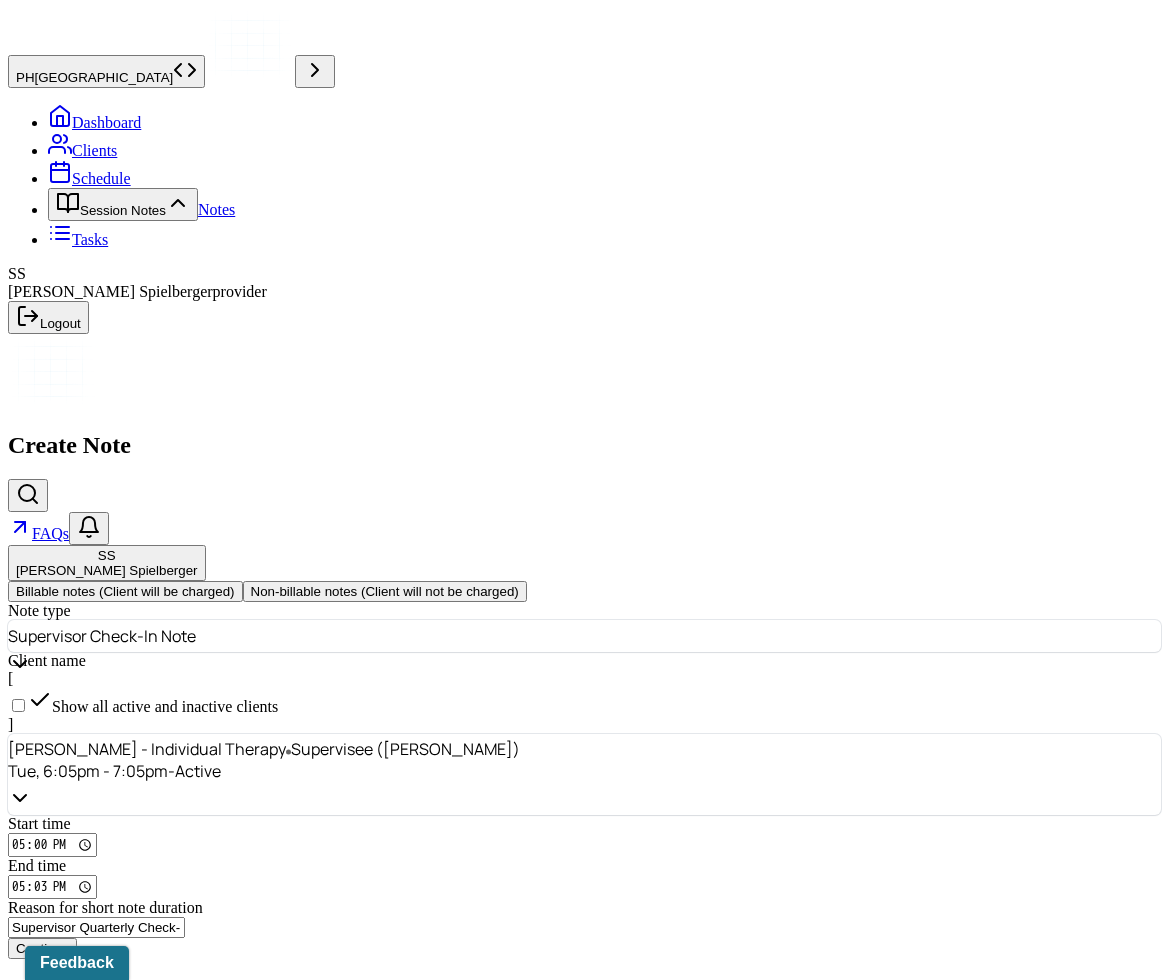 click on "Continue" at bounding box center (42, 948) 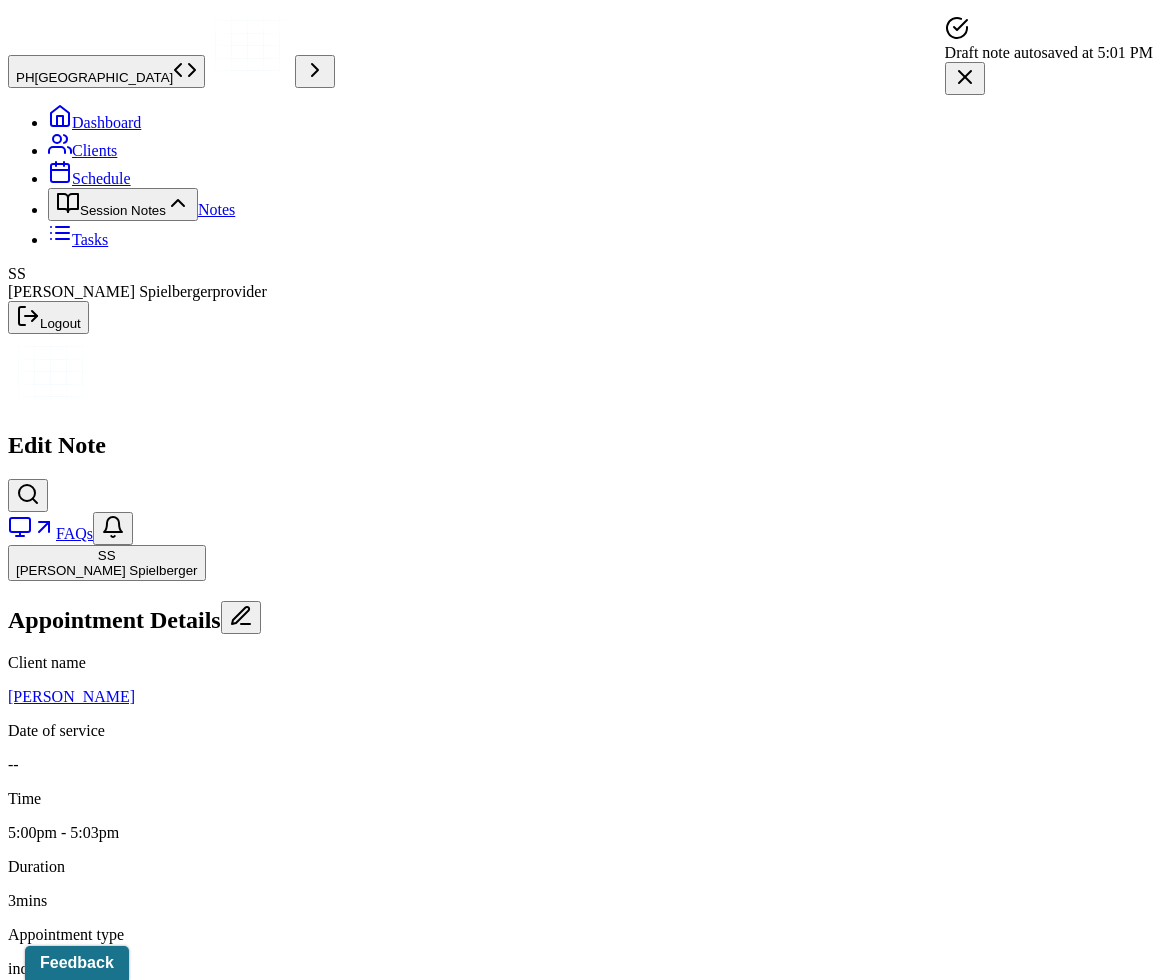 click on "Appointment Details Client name [PERSON_NAME] Date of service -- Time 5:00pm - 5:03pm Duration 3mins Appointment type individual therapy Provider name [PERSON_NAME] Note type Supervisor check-in note Load previous session note Instructions The fields marked with an asterisk ( * ) are required before you can submit your notes. Before you can submit your session notes, they must be signed. You have the option to save your notes as a draft before making a submission. General update * Sign note here Provider's Initials * Save as draft Submit for review" at bounding box center (584, 1011) 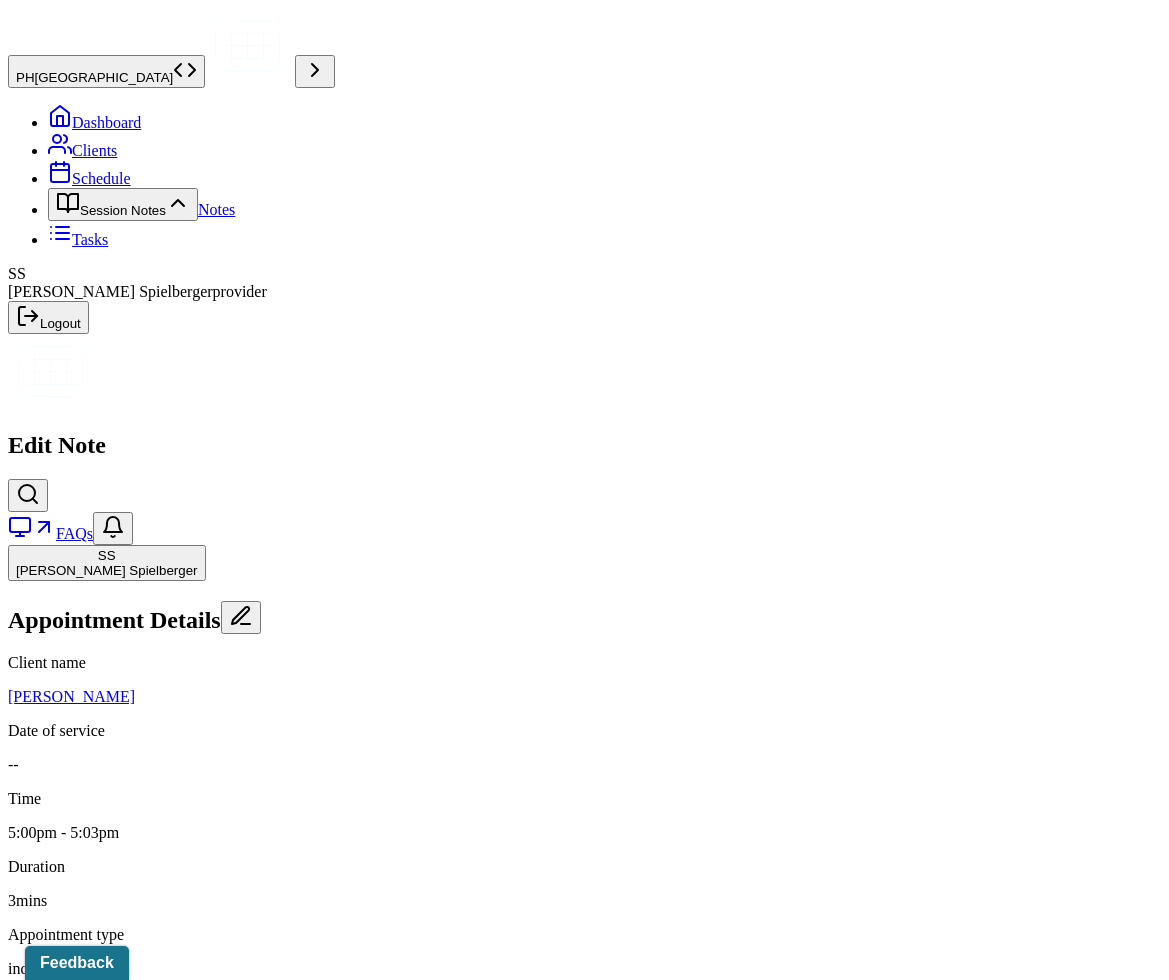 click on "[PERSON_NAME]" at bounding box center [71, 696] 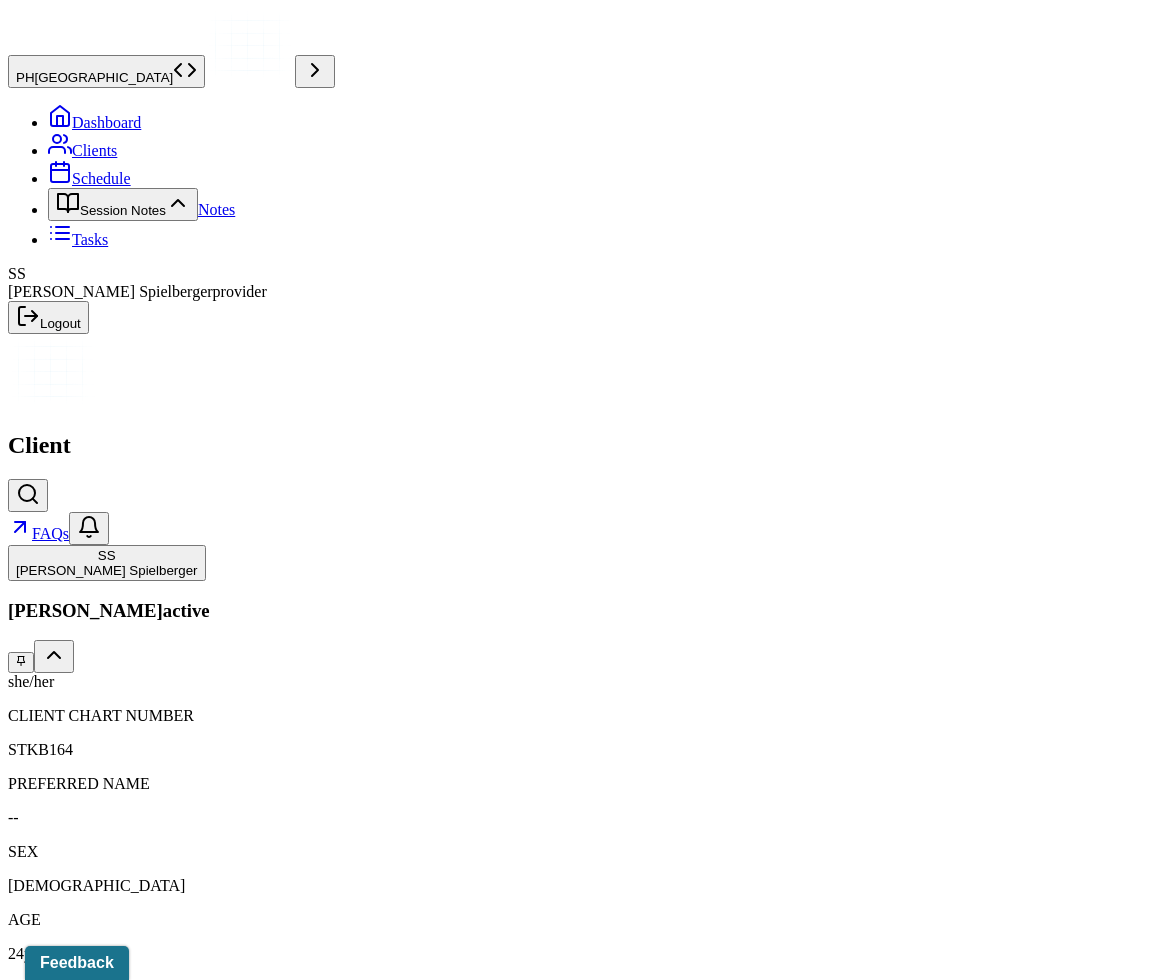 drag, startPoint x: 941, startPoint y: 267, endPoint x: 831, endPoint y: 265, distance: 110.01818 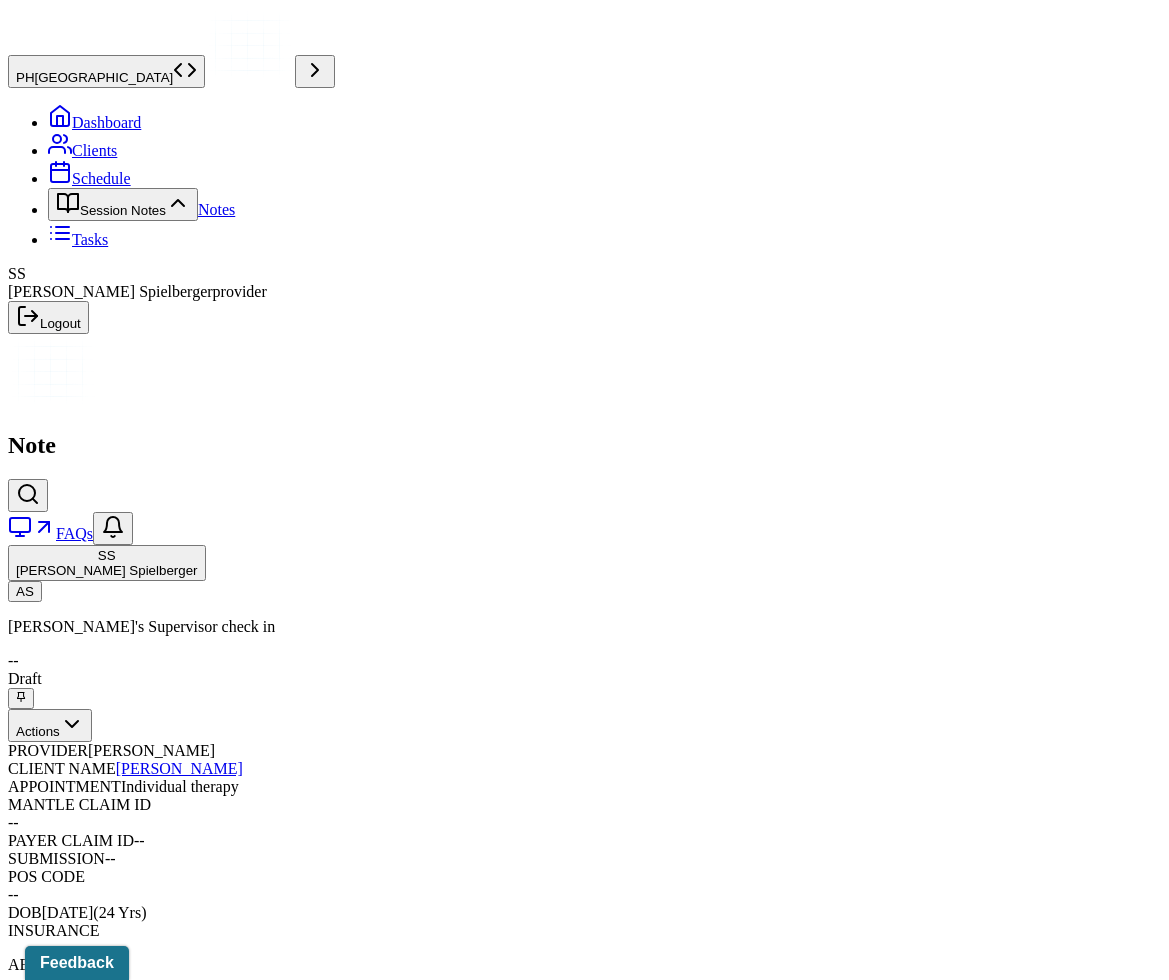 click on "Actions" at bounding box center (50, 725) 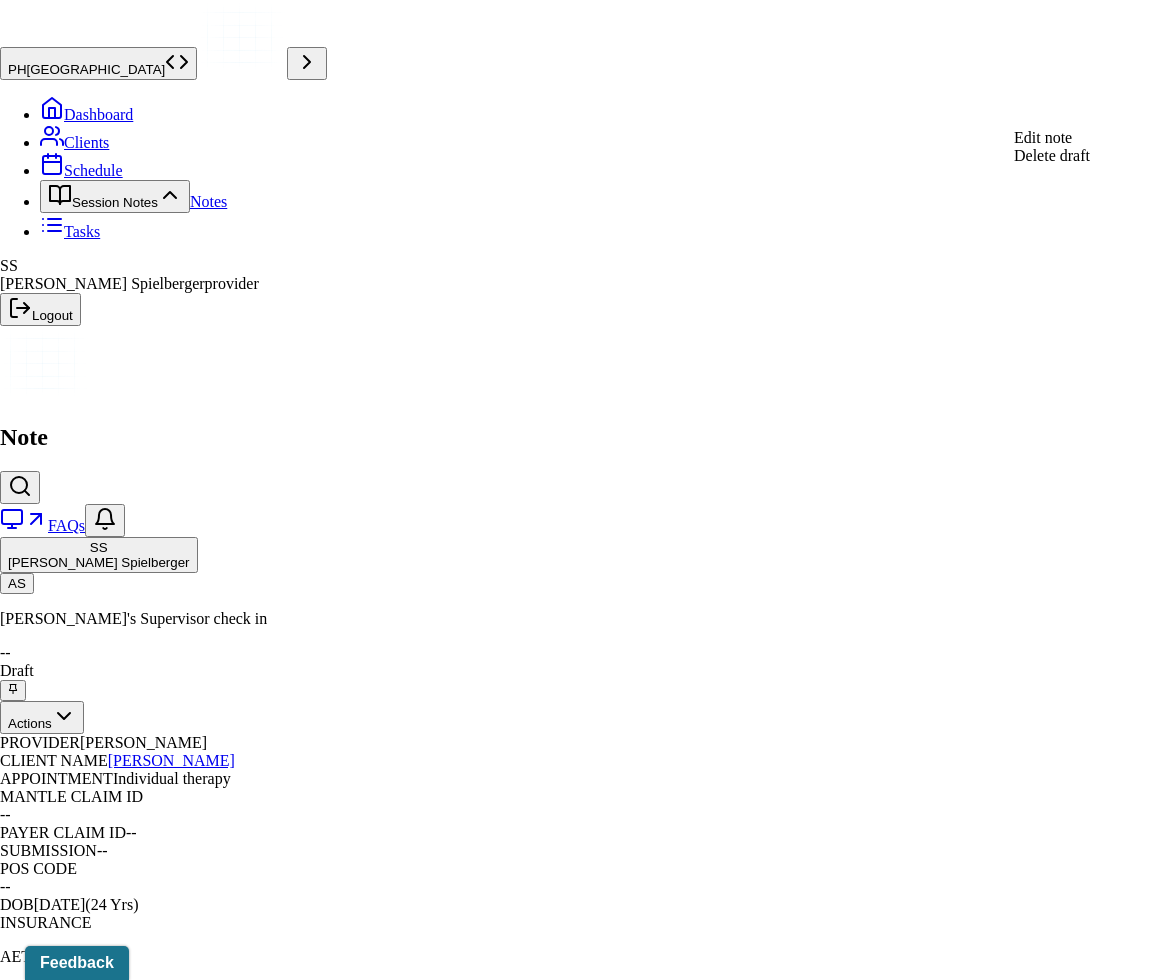 click on "Edit note" at bounding box center [1043, 137] 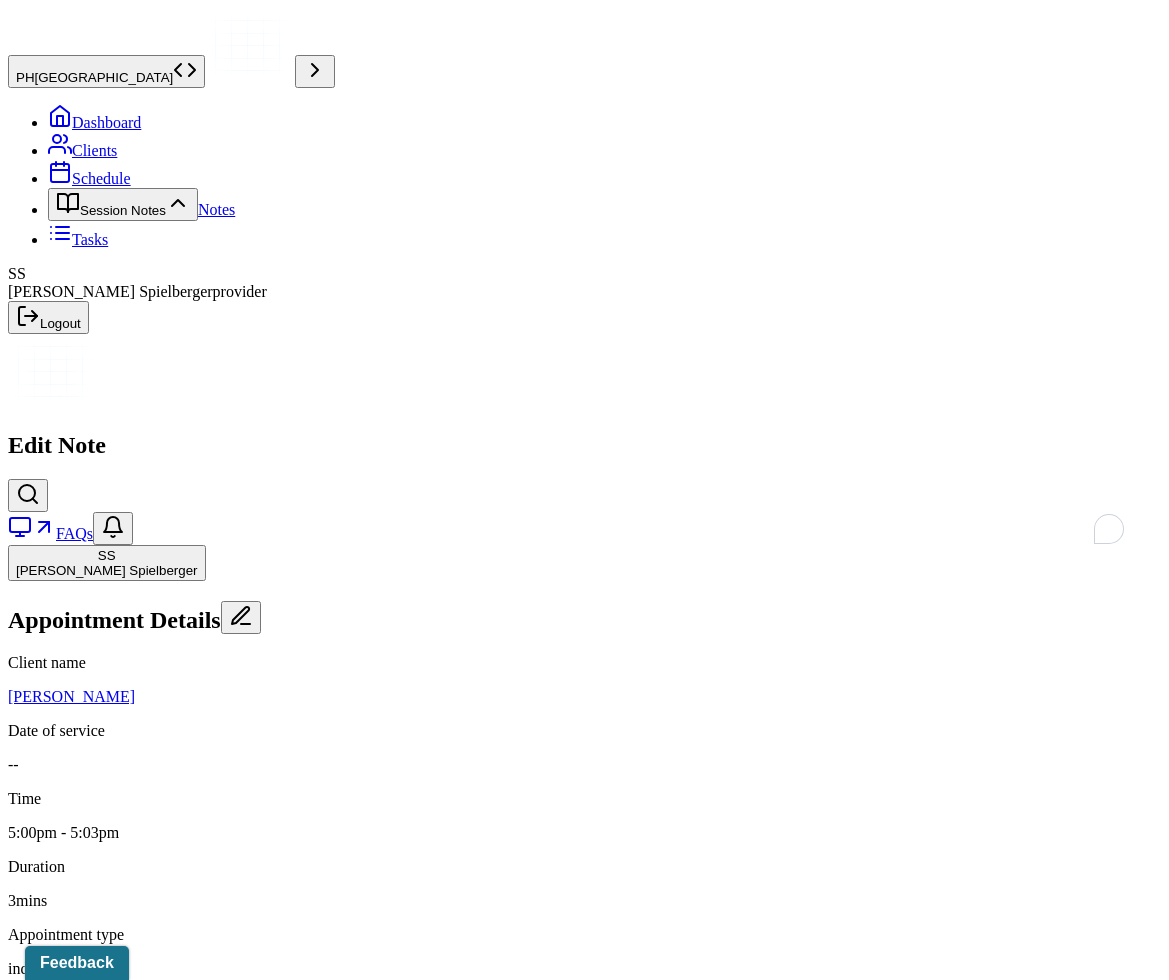 click on "General update *" at bounding box center [193, 1286] 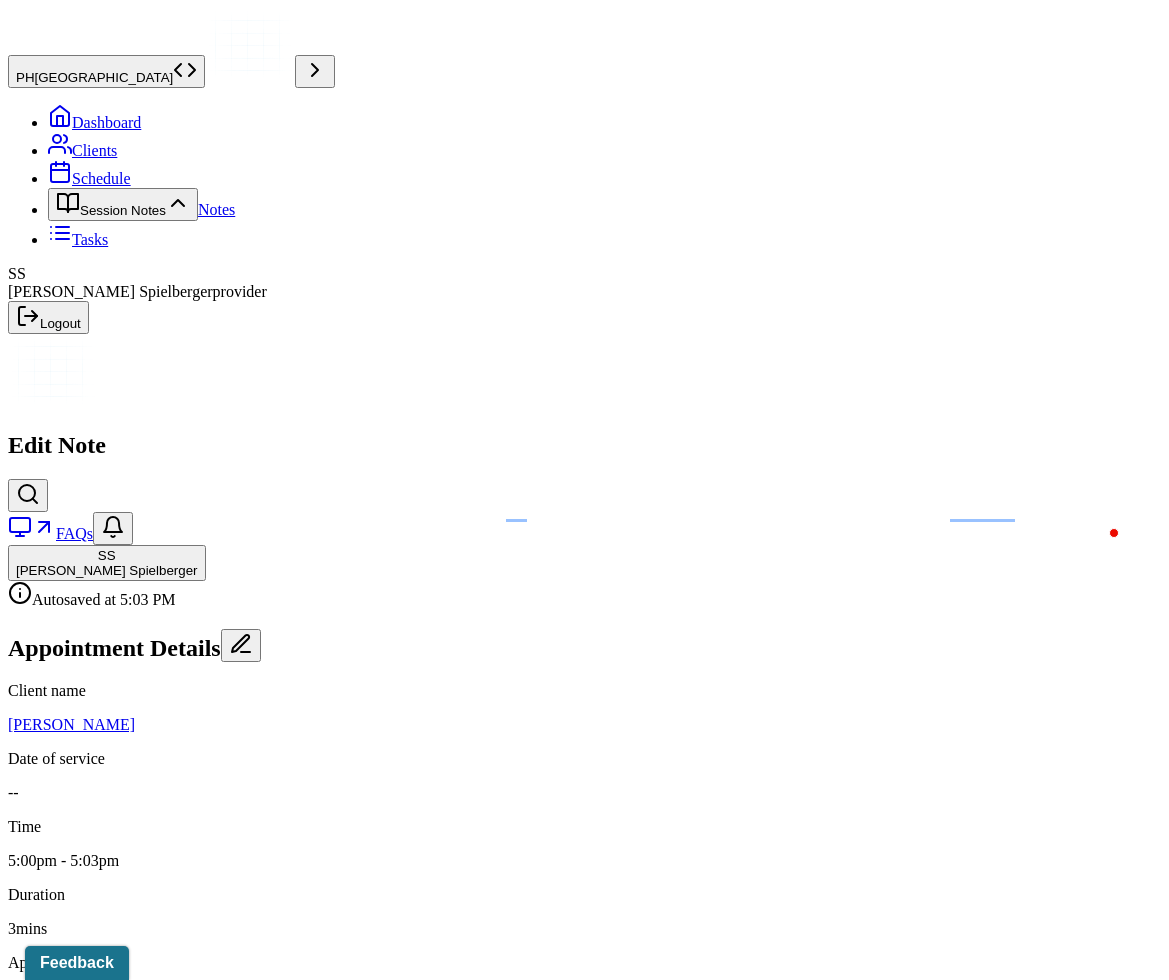 type on "The client reported that things are going great with her current therapist. She appreciated that her therapist is very flexible and willing to accommodate. She feels like it's a good match with her current therapist and wishes she could financially see her therapist  weekly, but at this time, she is not able to do so." 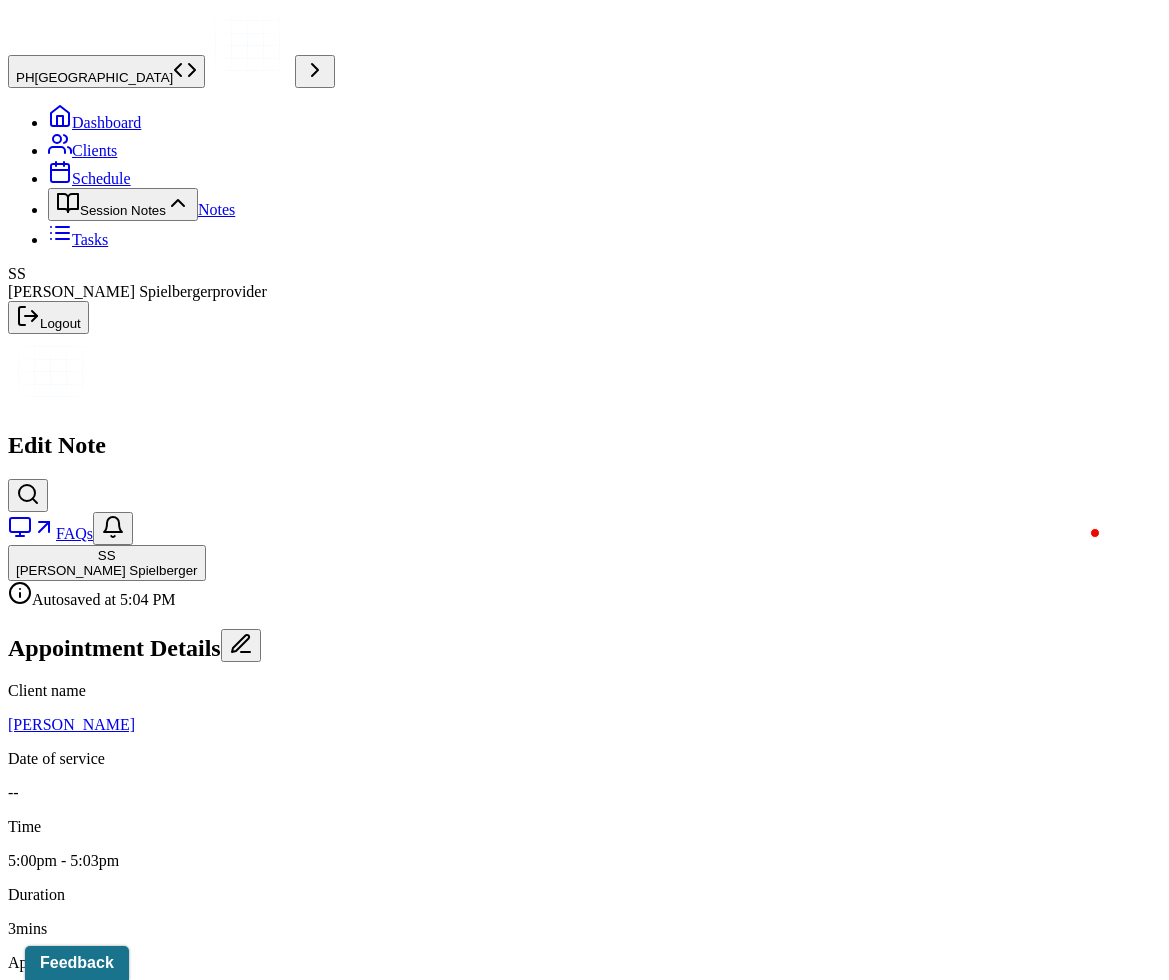 scroll, scrollTop: 4, scrollLeft: 0, axis: vertical 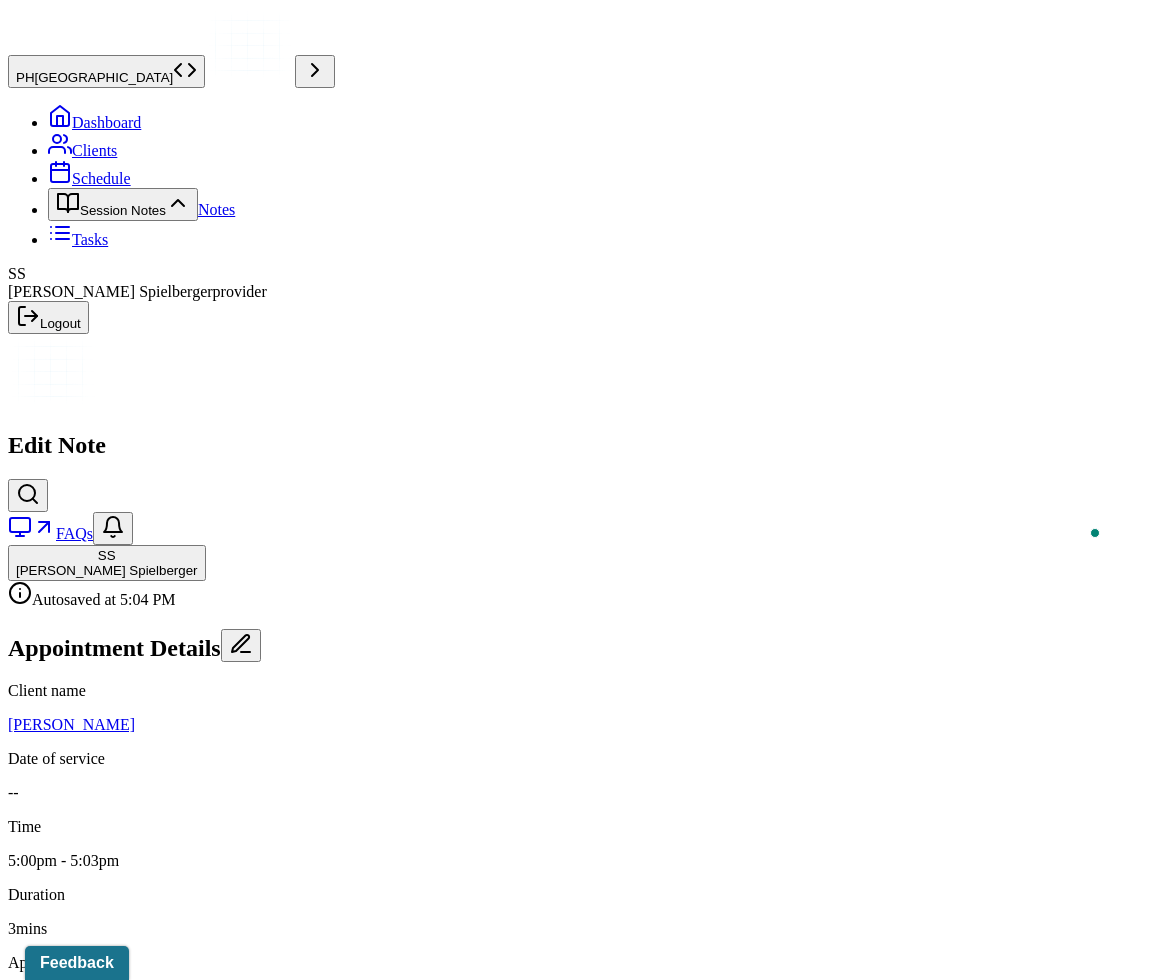 type on "The client reported that things are going great with her current therapist. She appreciated that her therapist is very flexible and willing to accommodate. She feels that it's a good match with her current therapist and wishes she could afford to see her therapist weekly, but at this time, she is not able to do so. She wants to continue working on strategies that she can implement on her own outside of their sessions." 